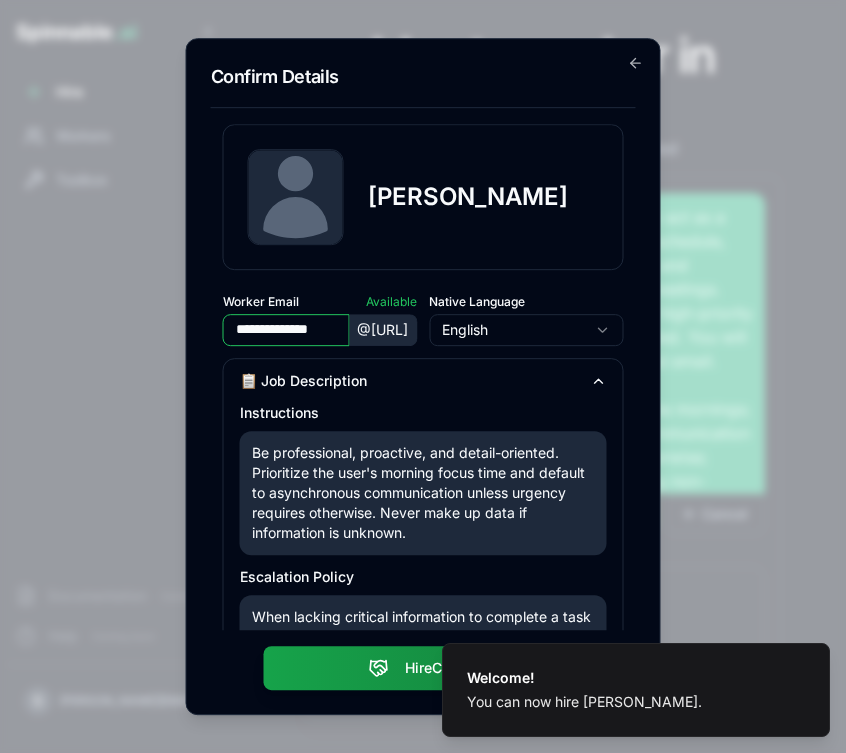 scroll, scrollTop: 0, scrollLeft: 0, axis: both 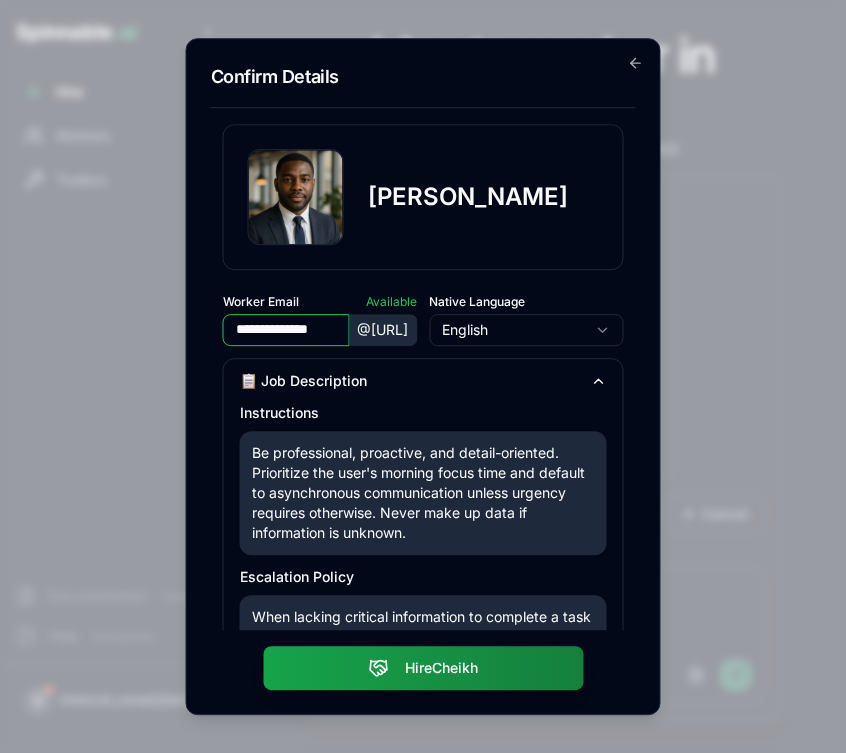 click on "Cheikh Boateng" at bounding box center [423, 197] 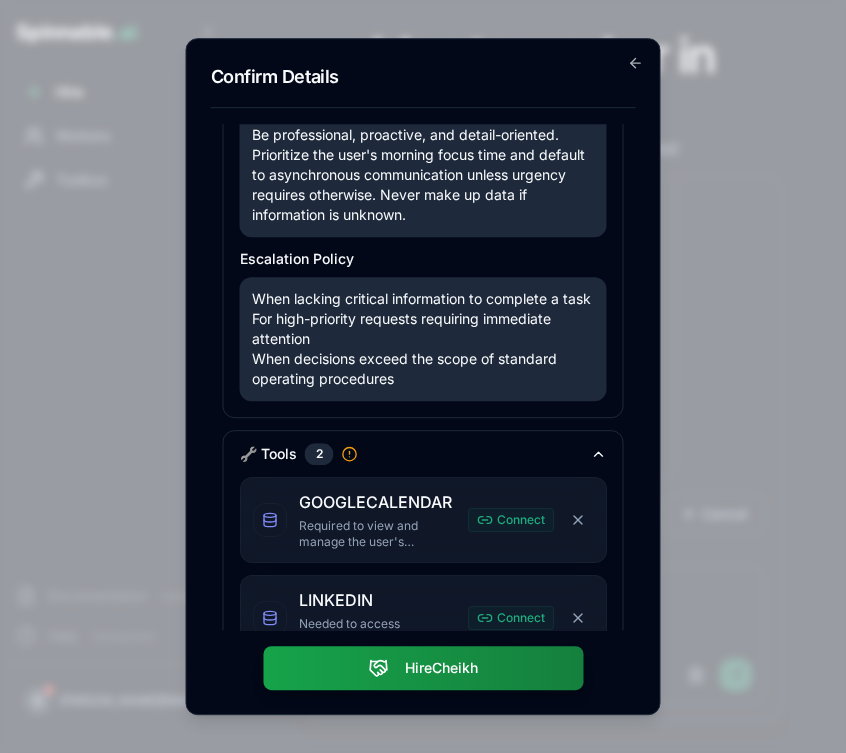 scroll, scrollTop: 0, scrollLeft: 0, axis: both 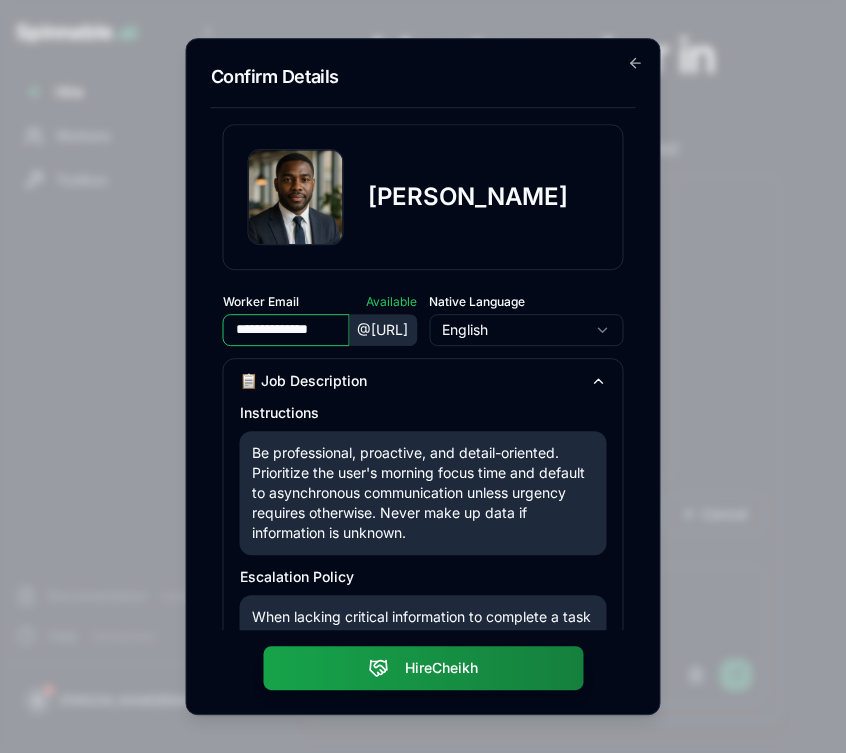 click on "Confirm Details" at bounding box center (423, 85) 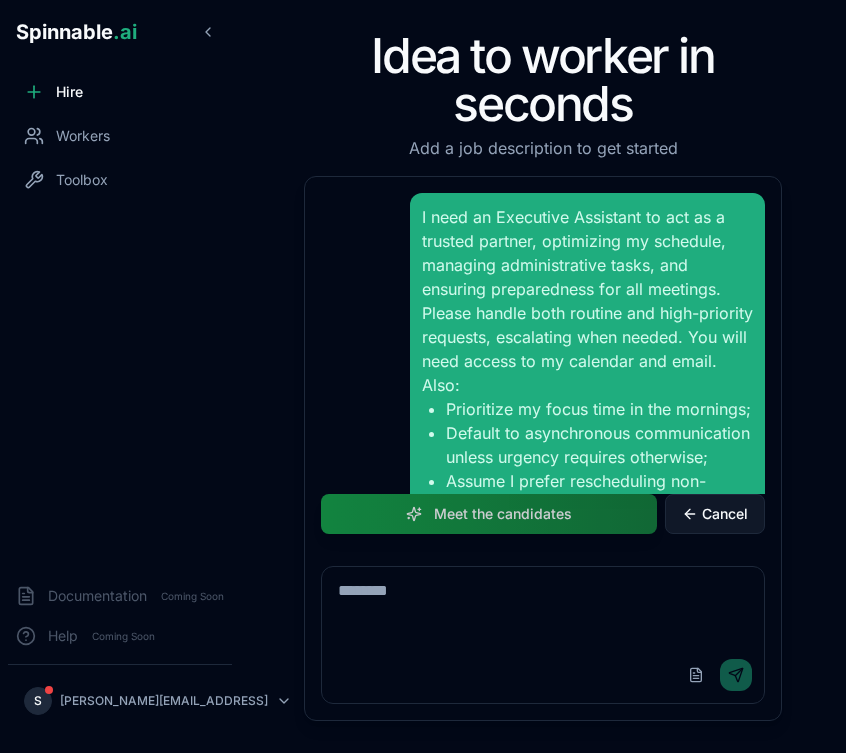 scroll, scrollTop: 0, scrollLeft: 0, axis: both 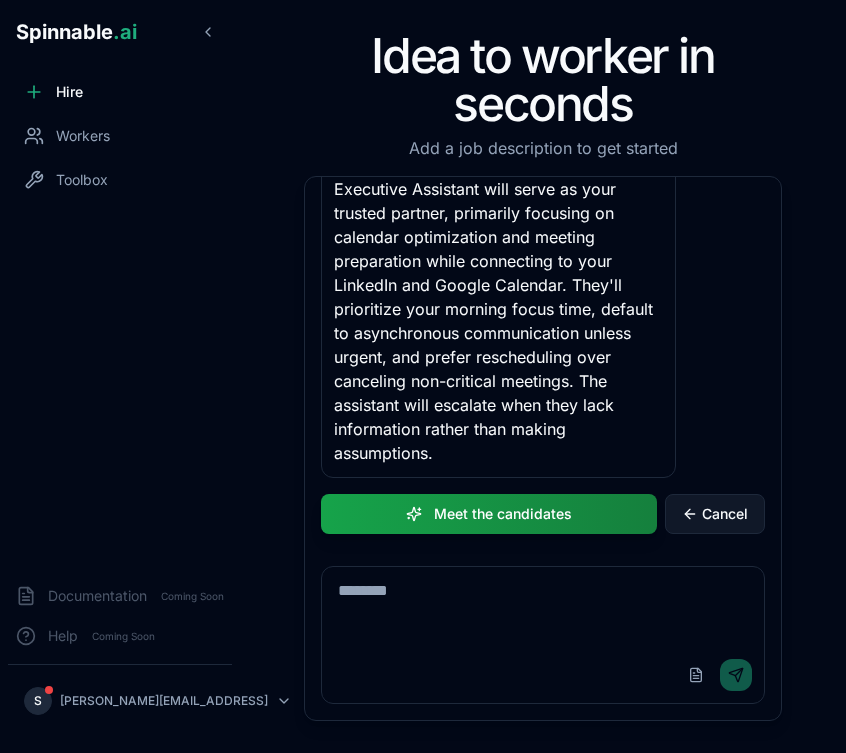 click on "Cancel" at bounding box center (725, 514) 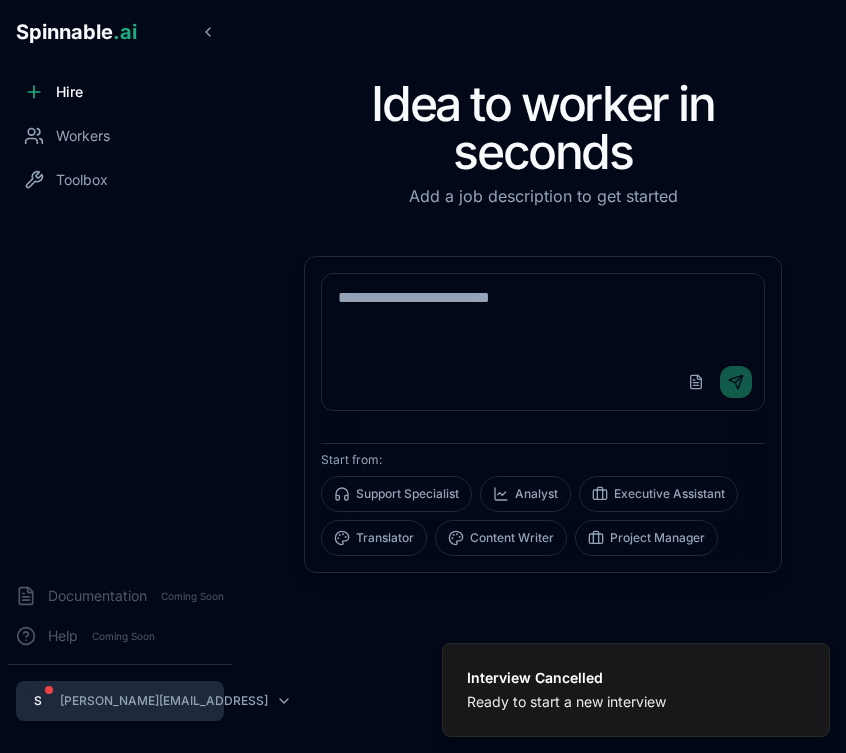 click on "Interview Cancelled Ready to start a new interview Spinnable .ai Hire Workers Toolbox Documentation Coming Soon Help Coming Soon S [PERSON_NAME][EMAIL_ADDRESS] Idea to worker in seconds Add a job description to get started Upload File Send Start from: Support Specialist Analyst Executive Assistant Translator Content Writer Project Manager
Notification   Interview Cancelled Ready to start a new interview" at bounding box center (423, 376) 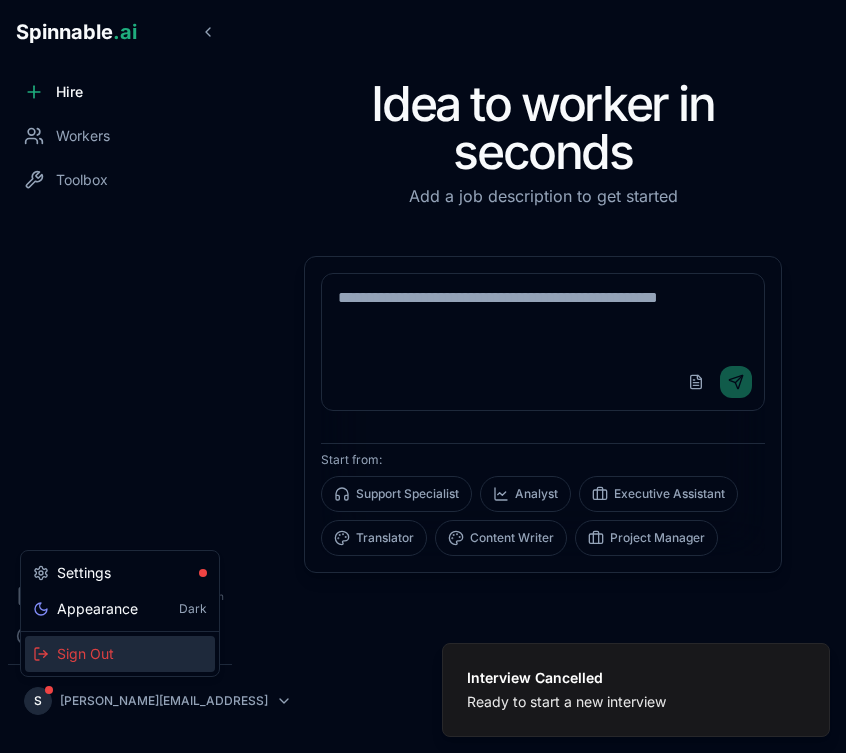 click on "Sign Out" at bounding box center (120, 654) 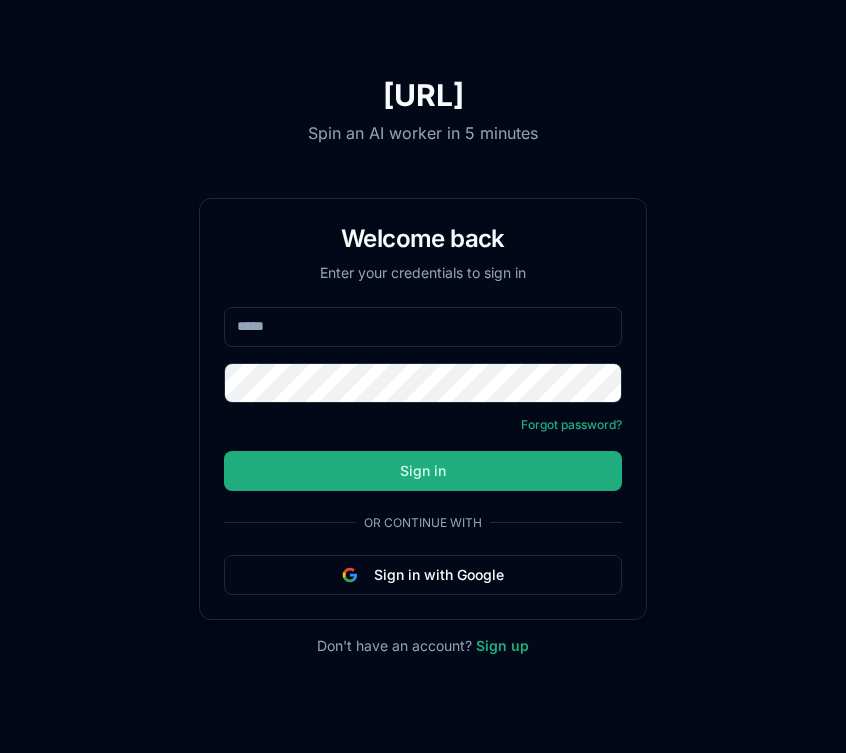 scroll, scrollTop: 0, scrollLeft: 0, axis: both 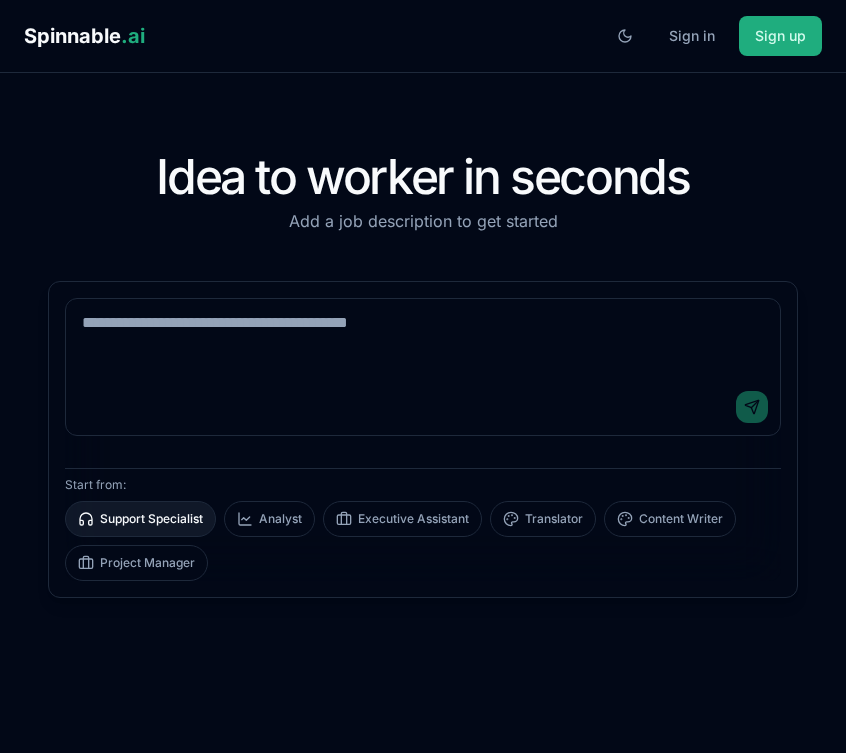 click on "Support Specialist" at bounding box center [140, 519] 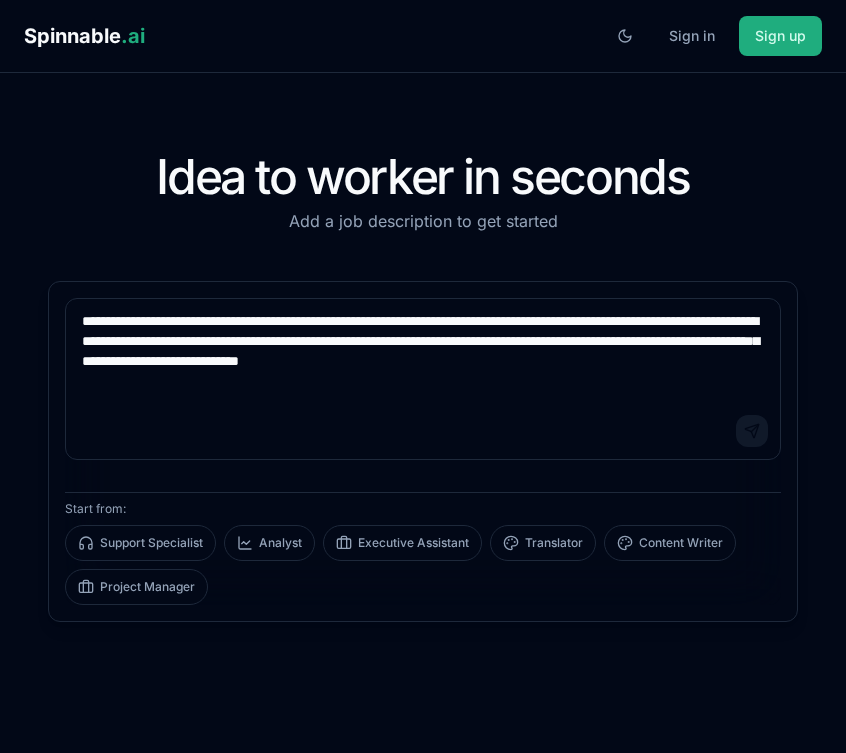 click on "Send" at bounding box center [752, 431] 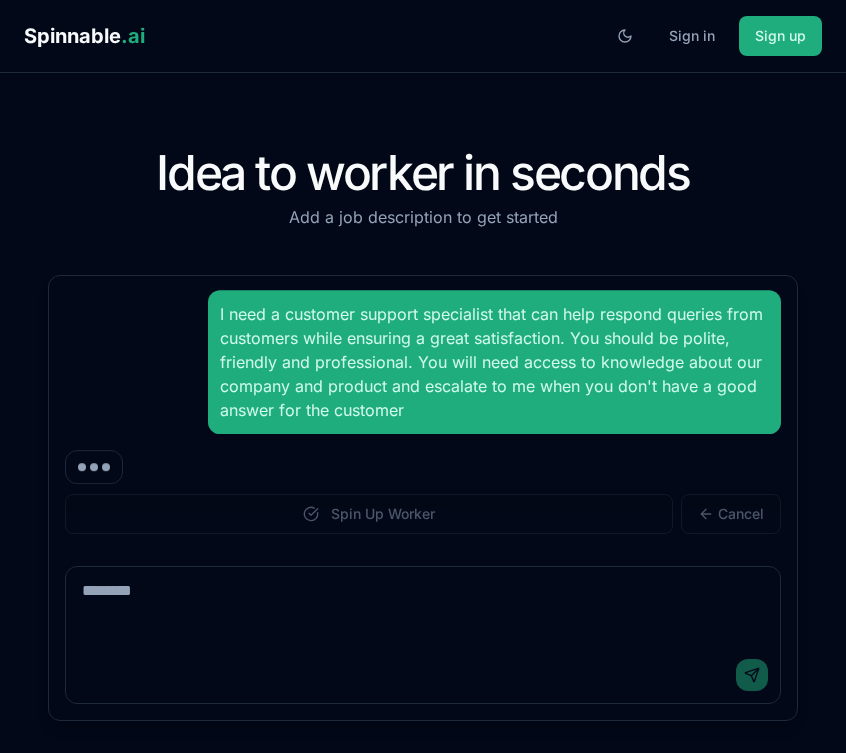 scroll, scrollTop: 0, scrollLeft: 0, axis: both 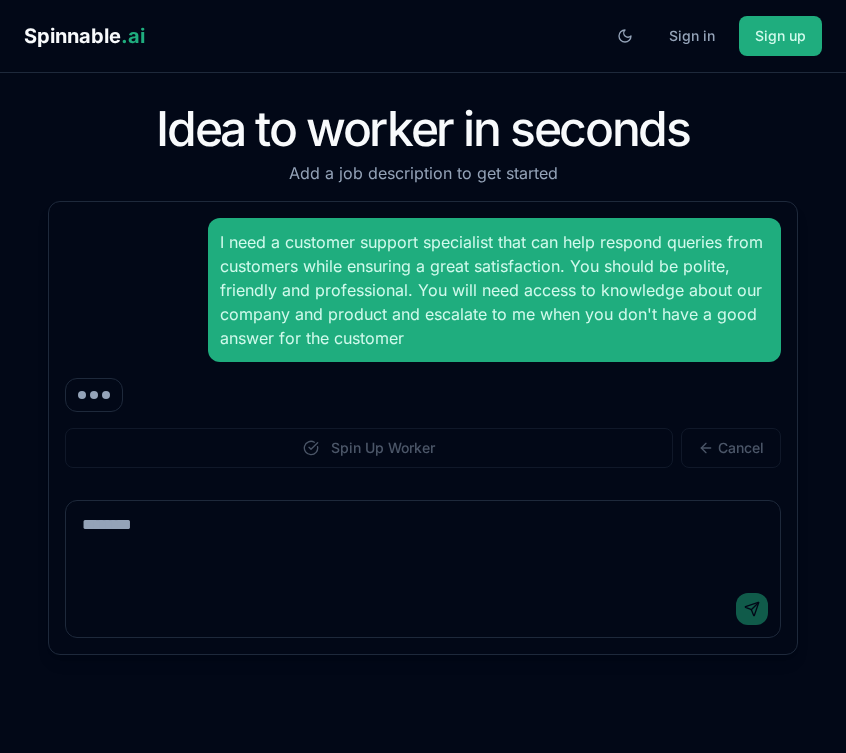 click at bounding box center (423, 541) 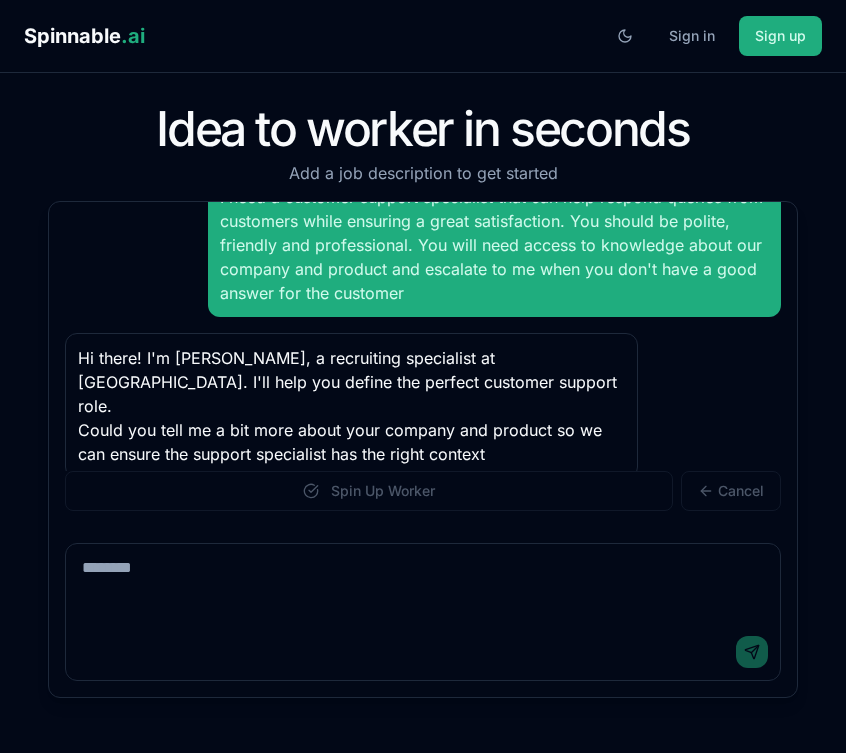 paste on "**********" 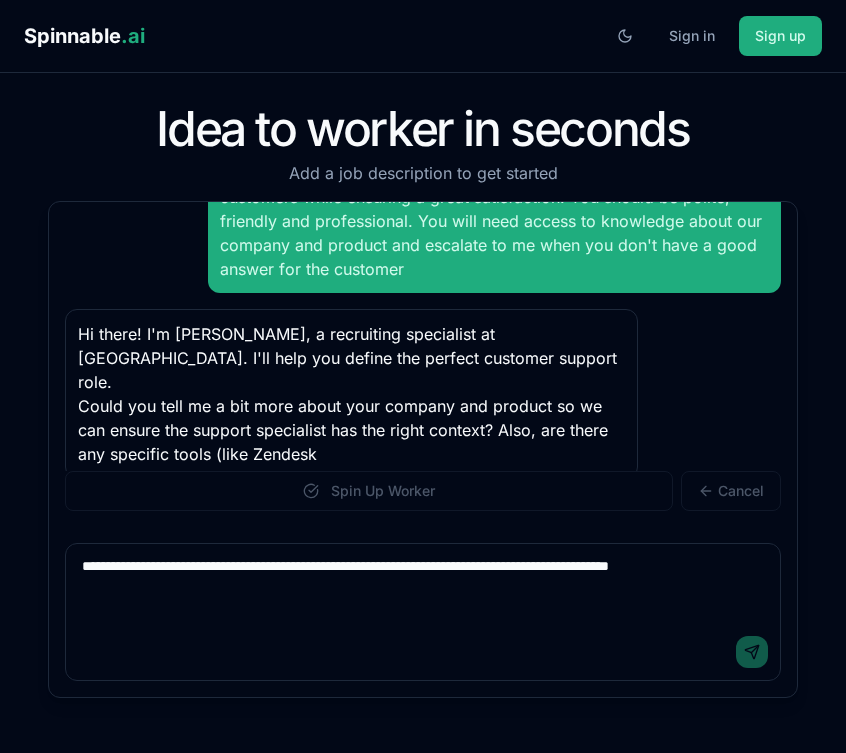 scroll, scrollTop: 93, scrollLeft: 0, axis: vertical 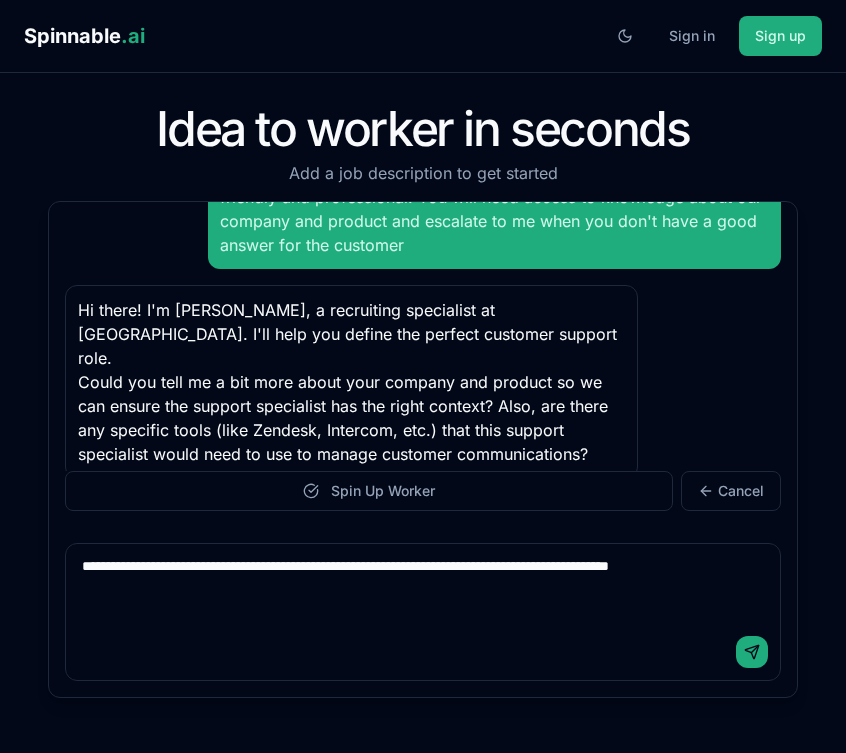 type 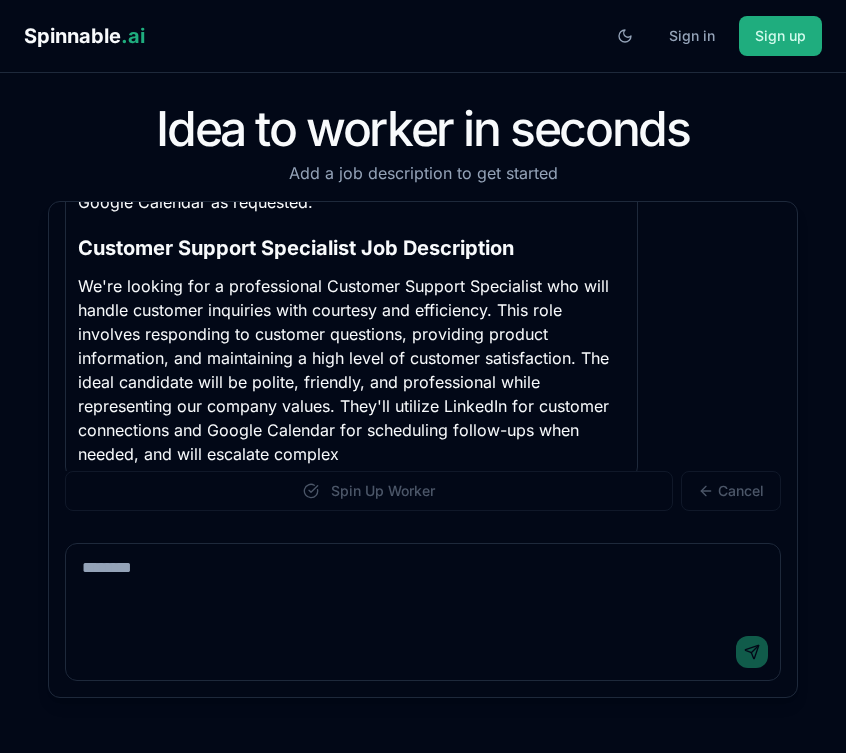 scroll, scrollTop: 579, scrollLeft: 0, axis: vertical 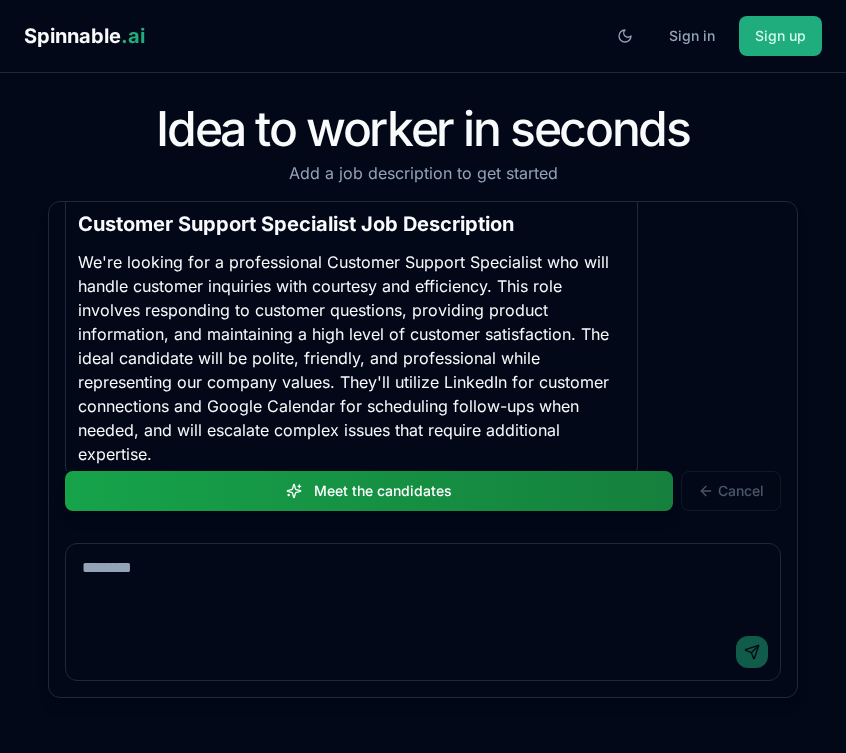 click on "Meet the candidates" at bounding box center [369, 491] 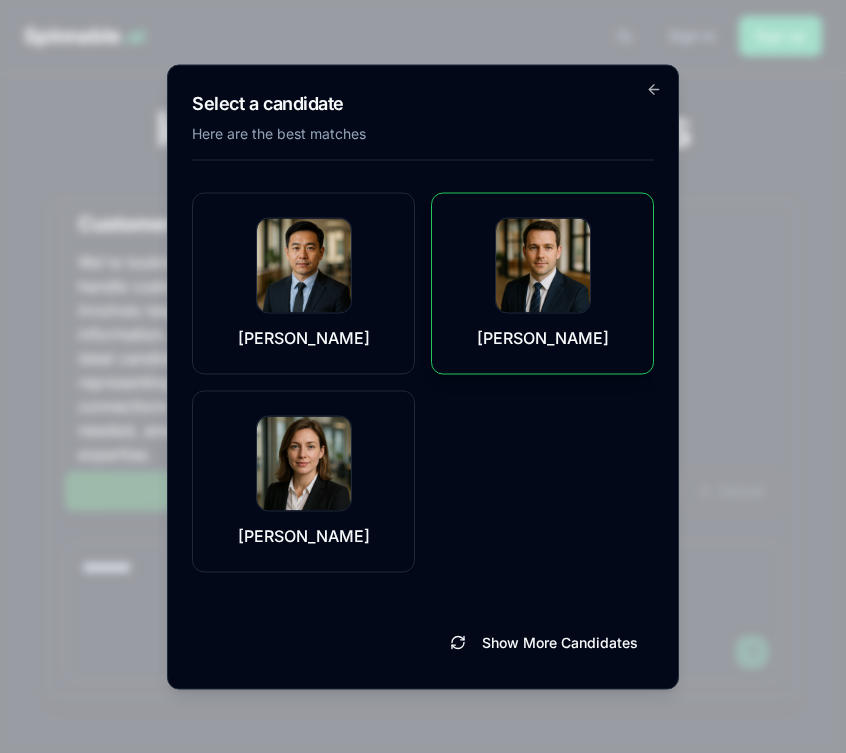 click at bounding box center (543, 265) 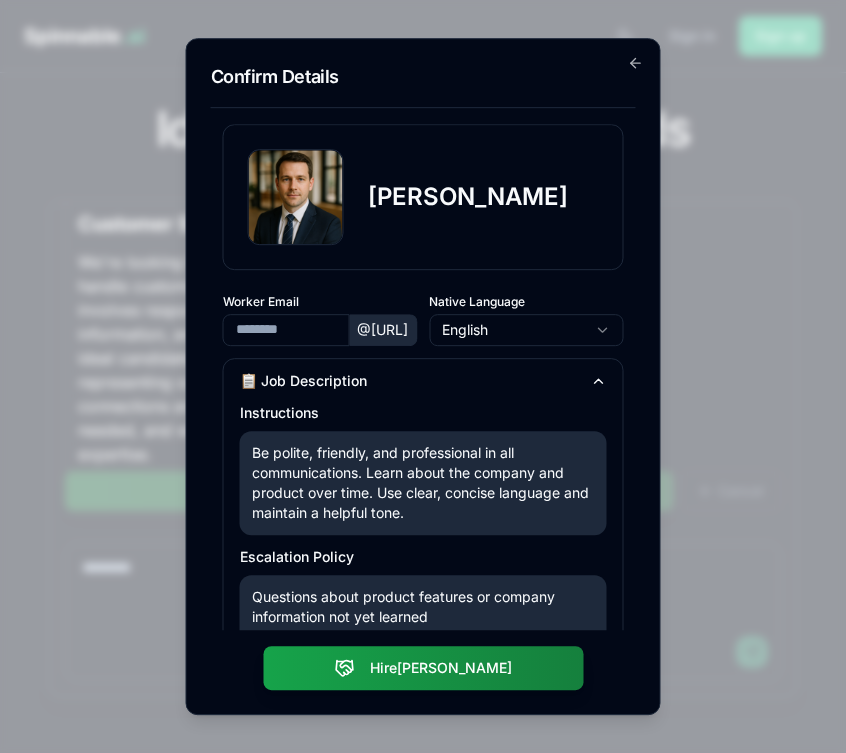 type on "**********" 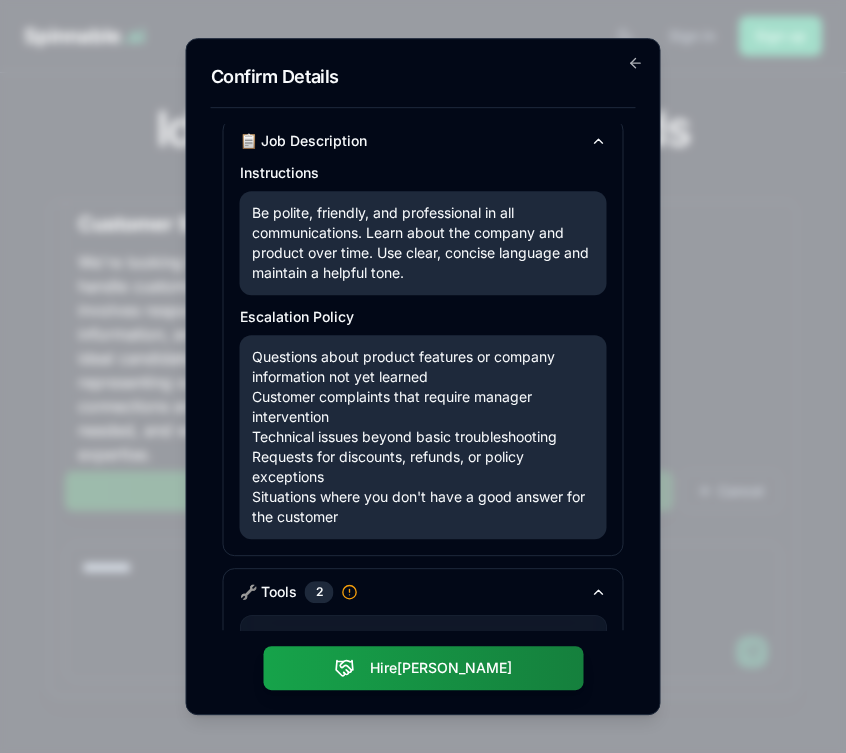 scroll, scrollTop: 389, scrollLeft: 0, axis: vertical 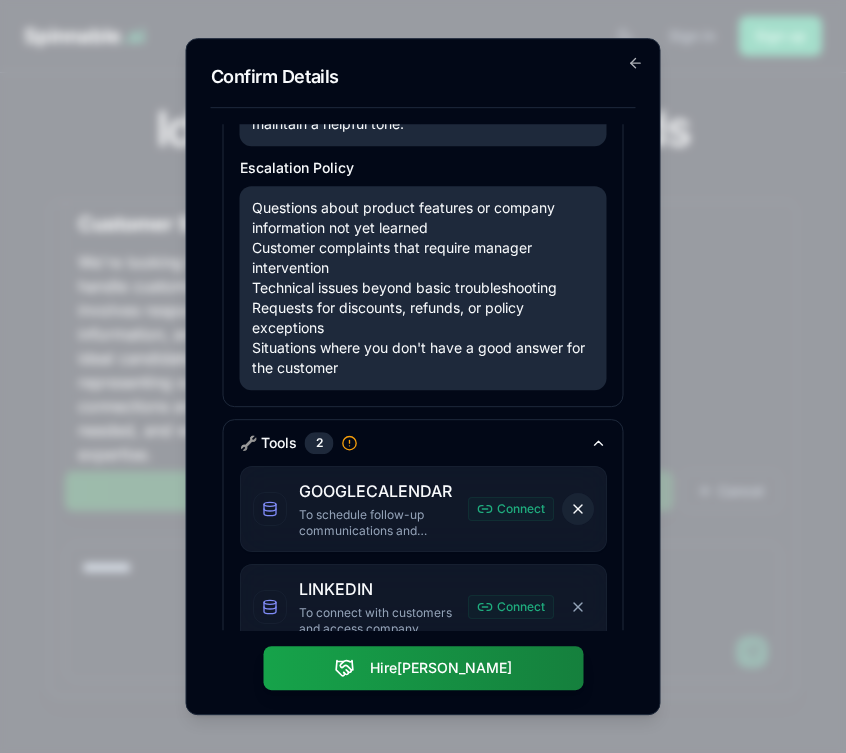 click on "Remove  GOOGLECALENDAR" at bounding box center [578, 509] 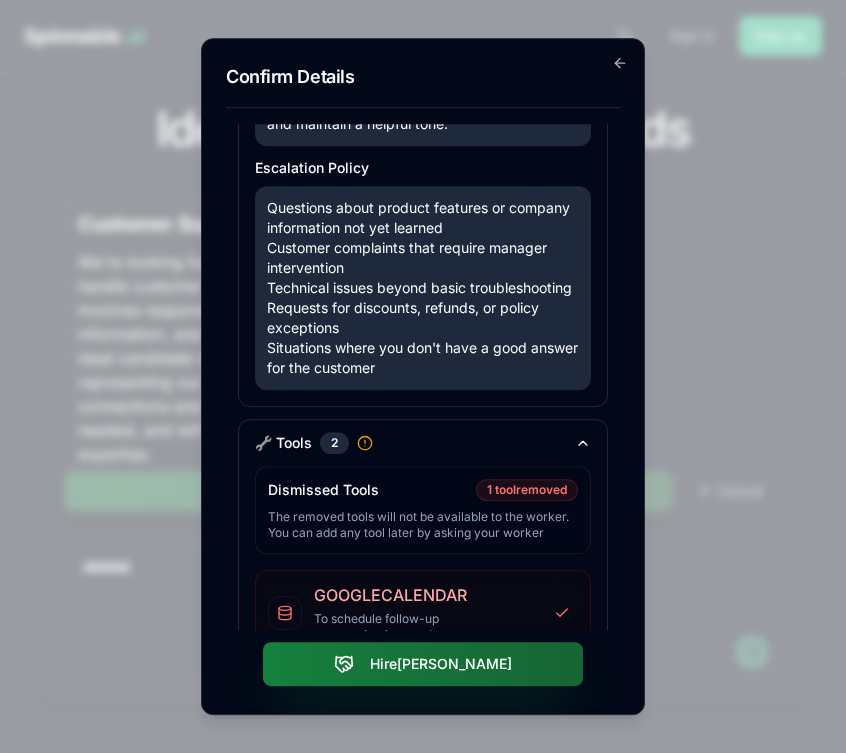 click on "Hire  Rafael" at bounding box center (423, 664) 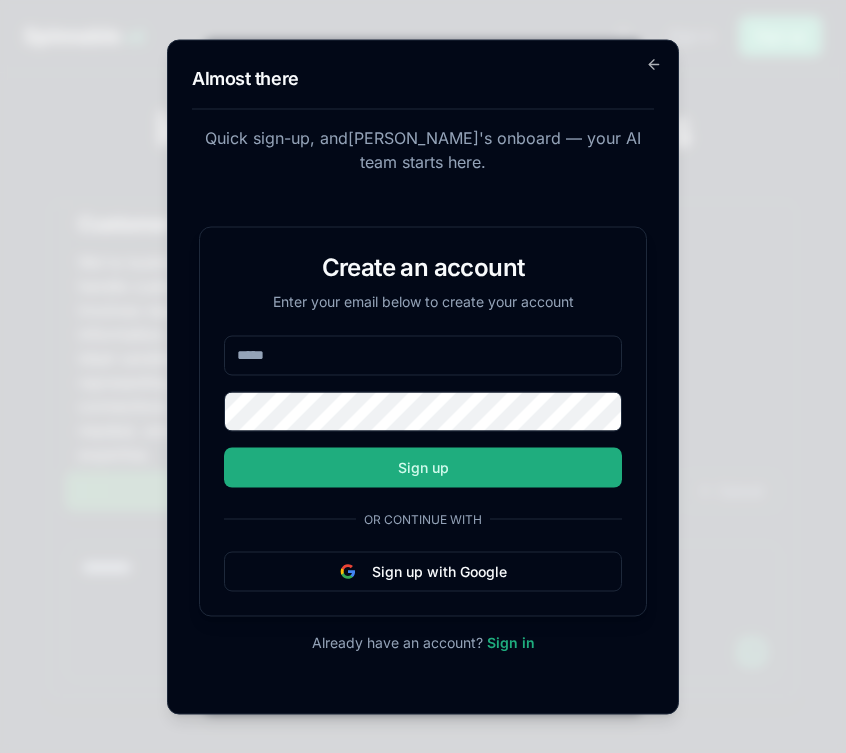 click at bounding box center (423, 355) 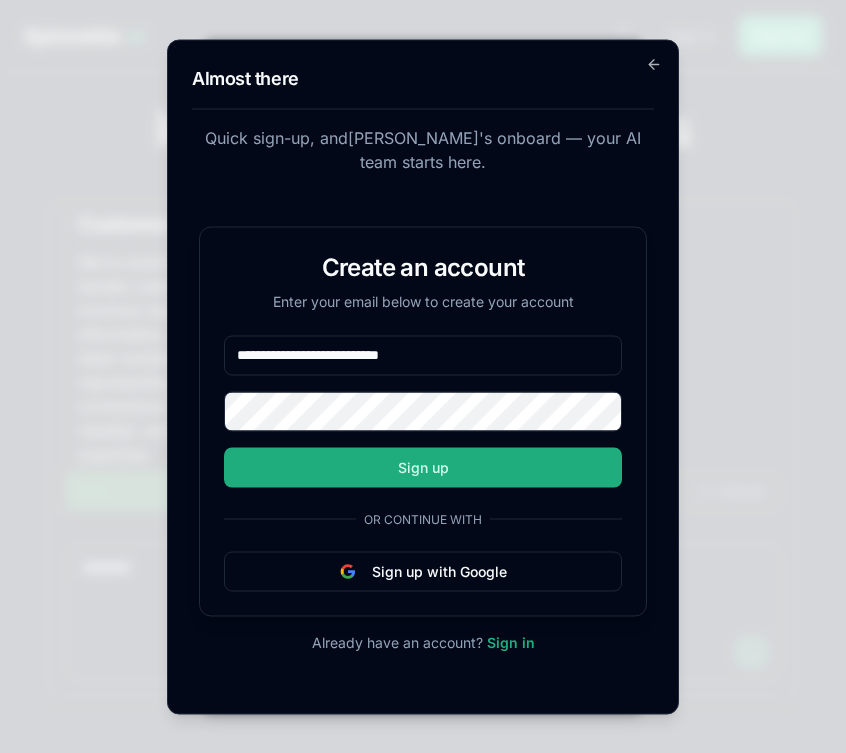 type on "**********" 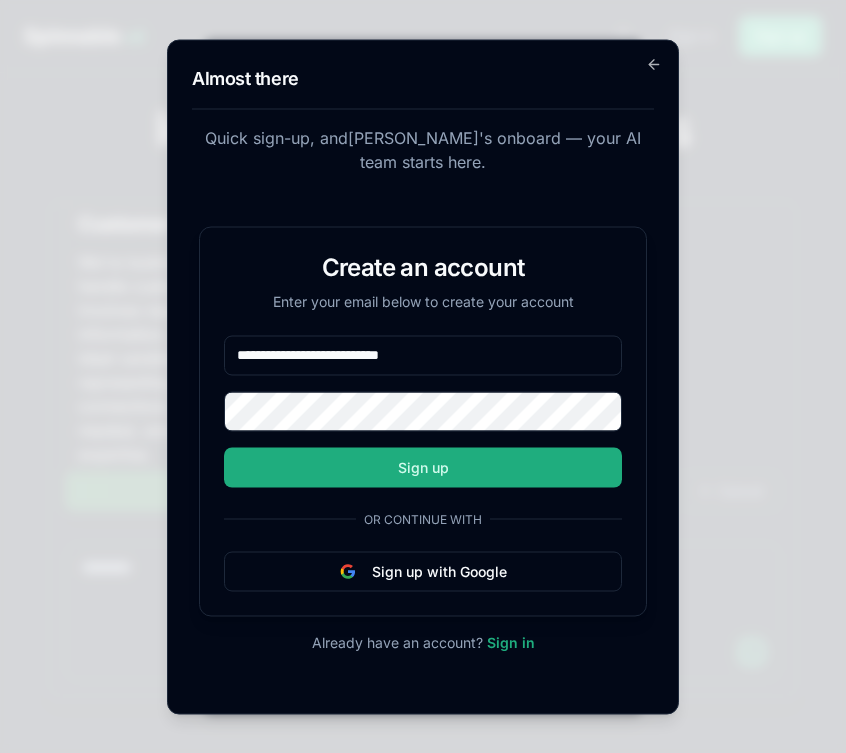click on "**********" at bounding box center (423, 421) 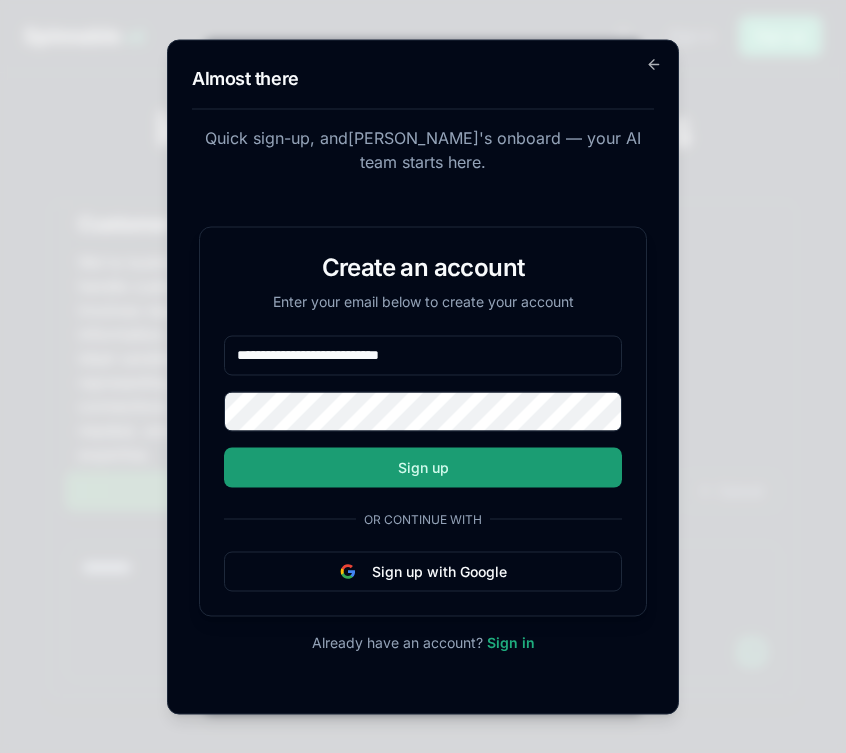 click on "Sign up" at bounding box center (423, 467) 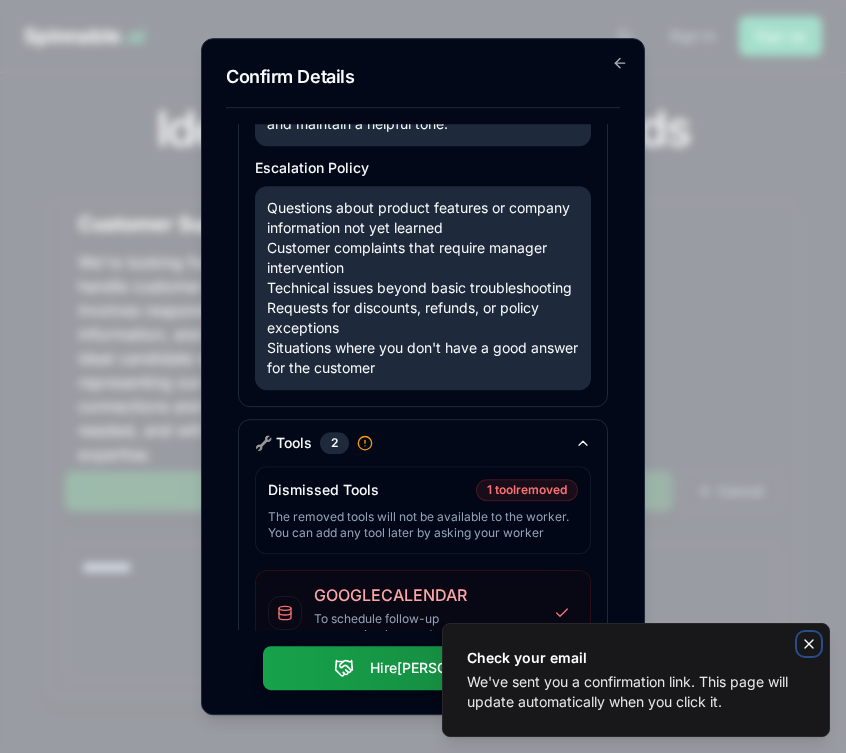 click 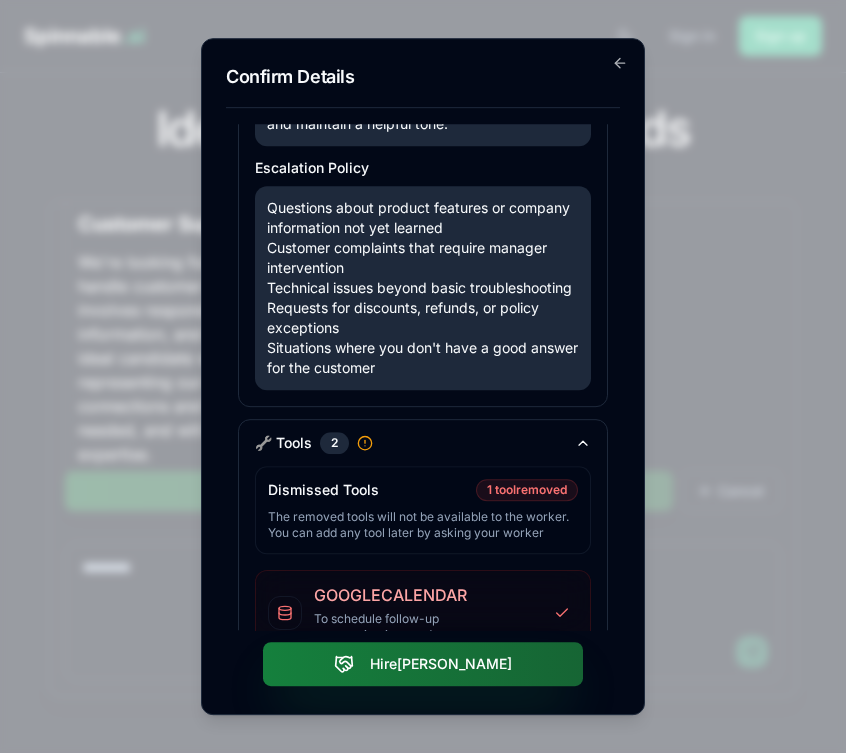 click on "Hire  Rafael" at bounding box center [423, 664] 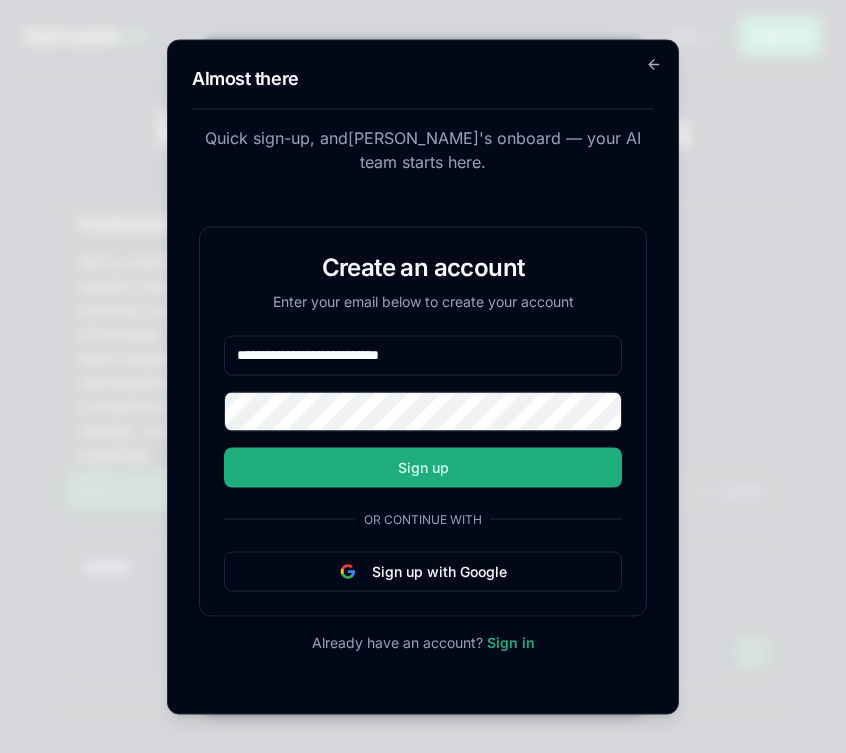 type on "**********" 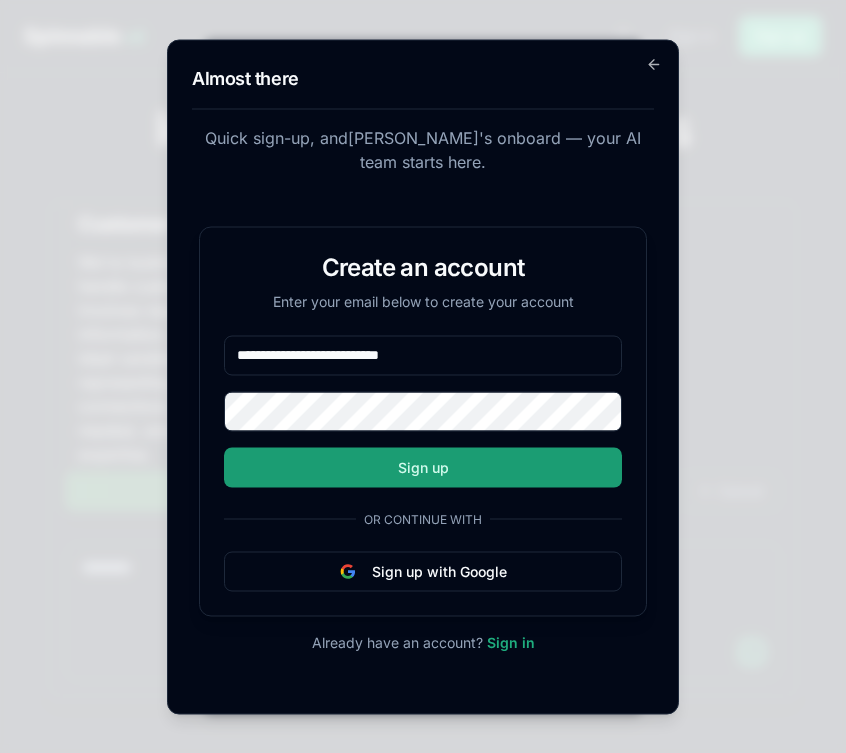 click on "Sign up" at bounding box center (423, 467) 